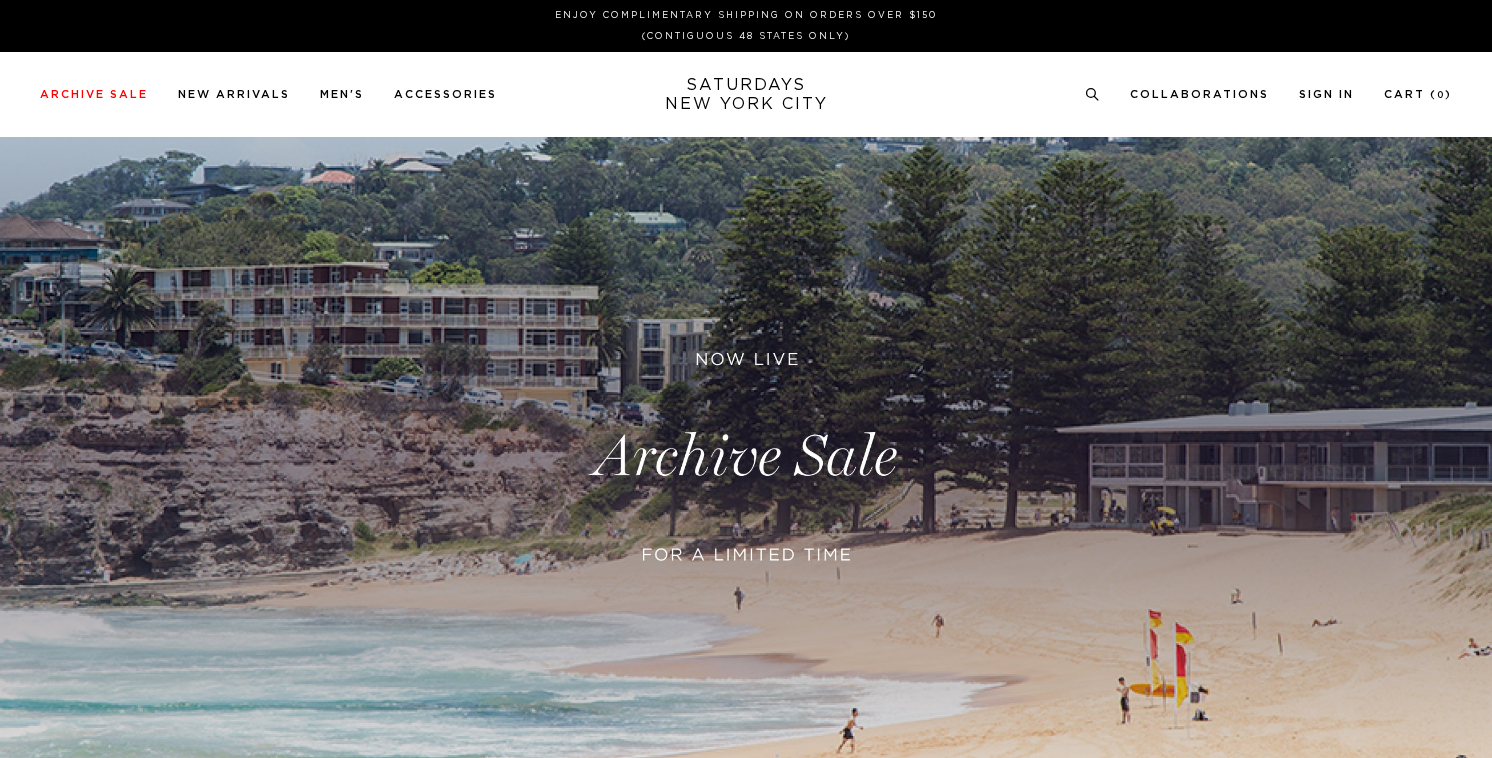 scroll, scrollTop: 0, scrollLeft: 0, axis: both 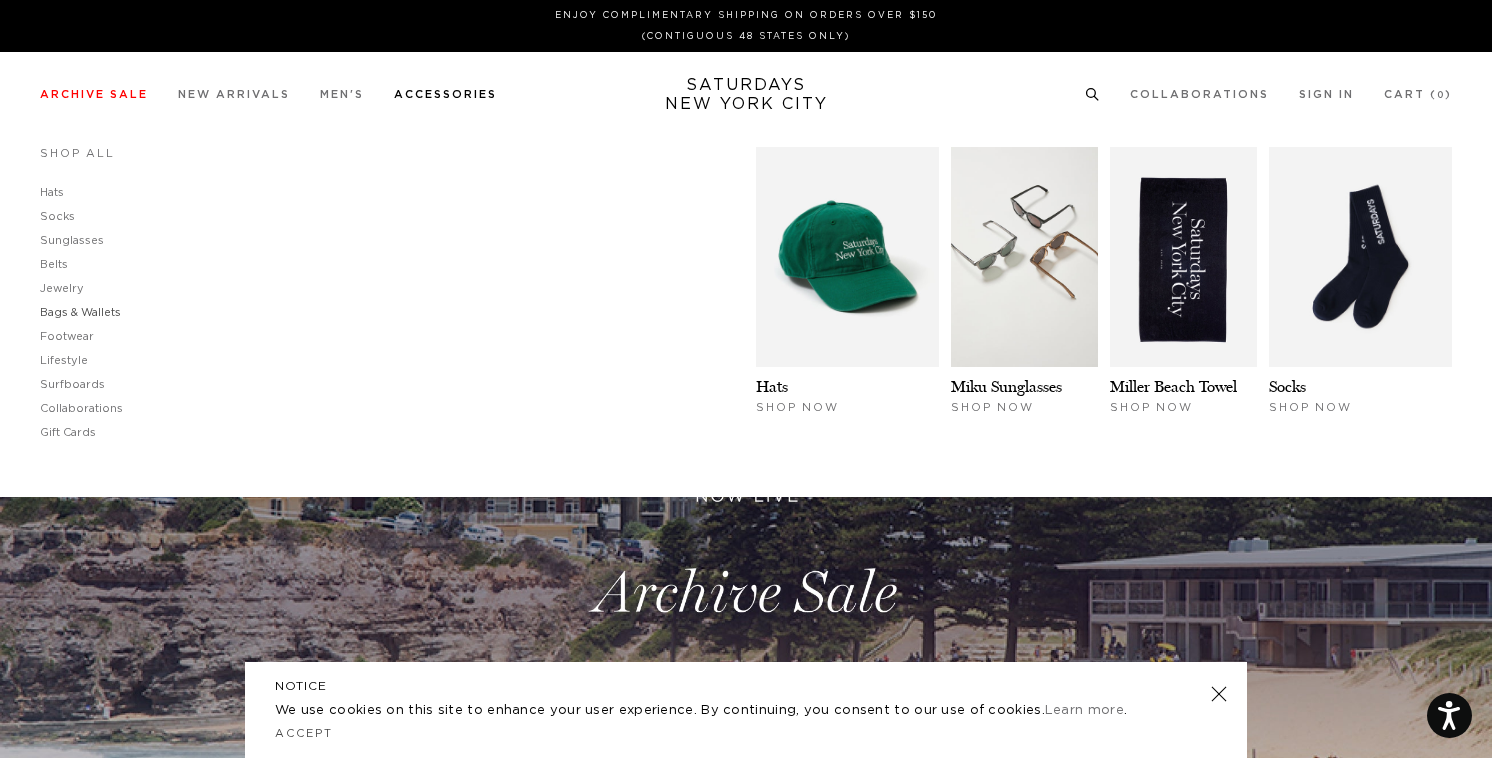 click on "Bags & Wallets" at bounding box center (80, 312) 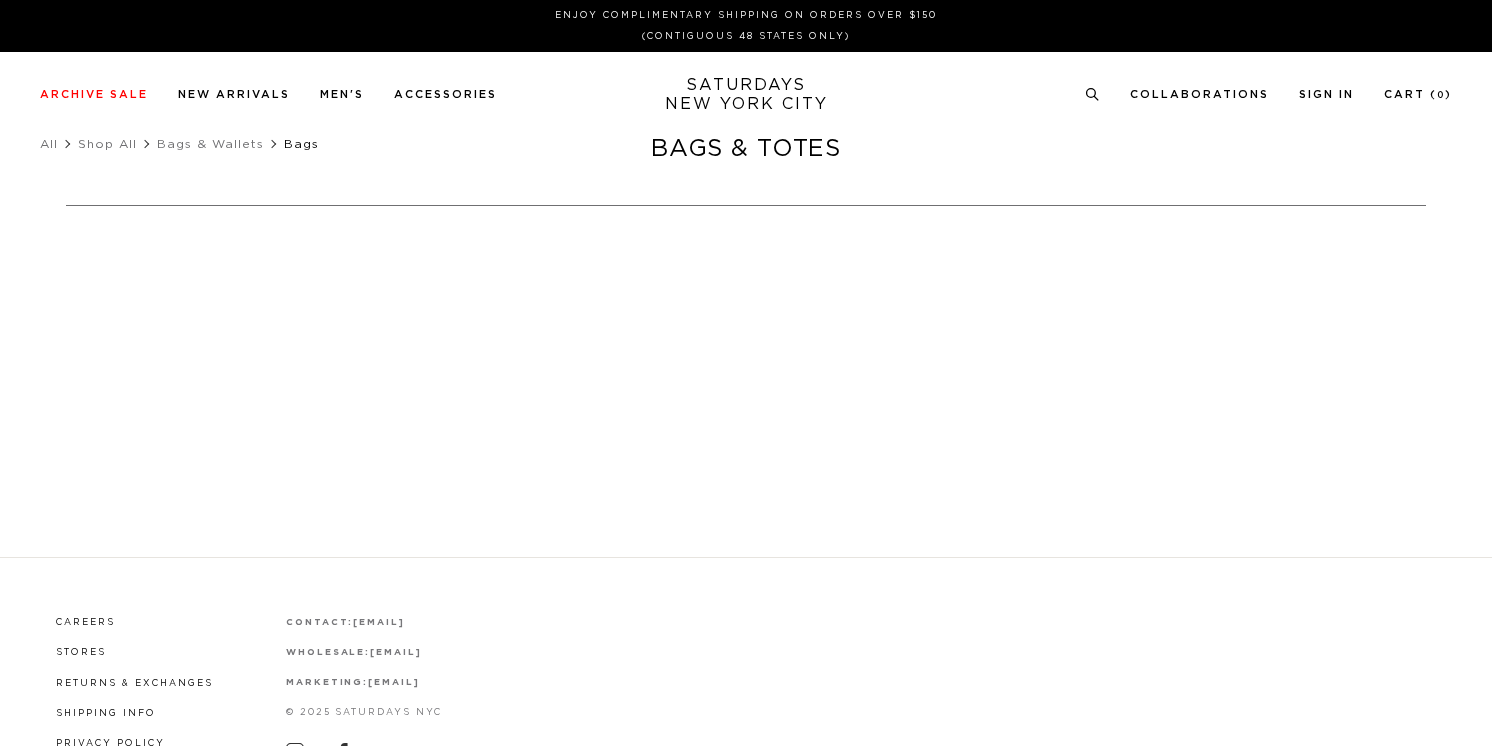 scroll, scrollTop: 0, scrollLeft: 0, axis: both 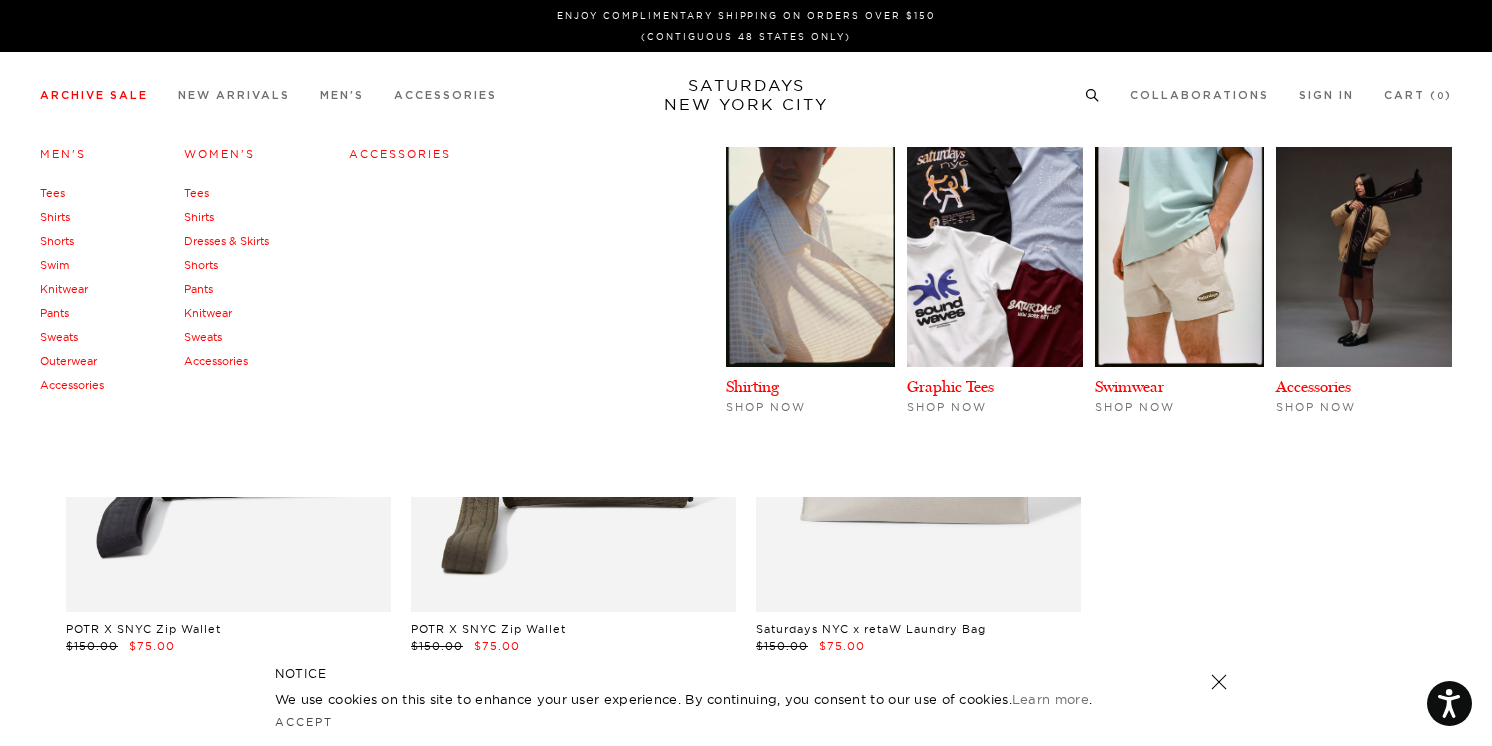 click on "Archive Sale
Men's
Tees
Shirts
Shorts
Swim
Knitwear
Pants
Sweats
Outerwear" at bounding box center [94, 94] 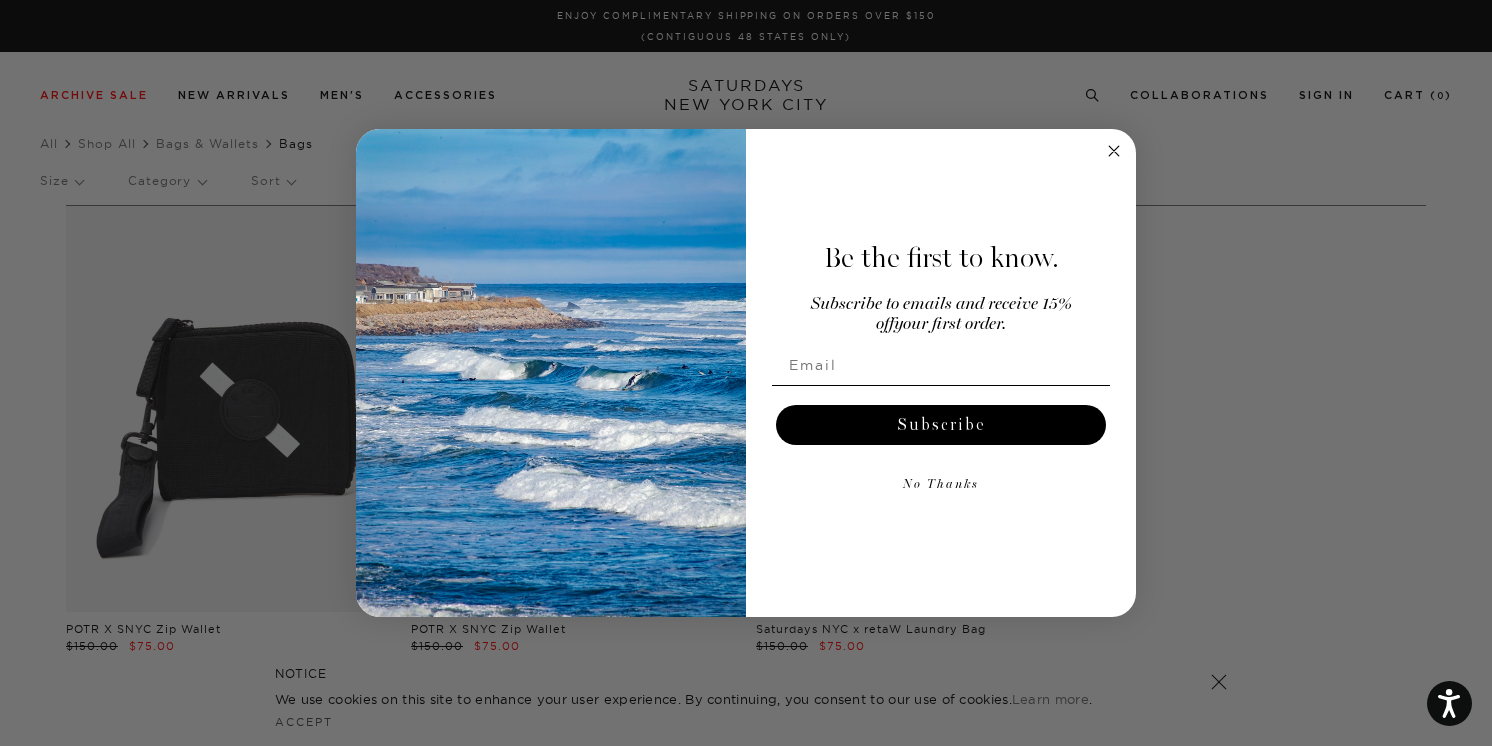 click 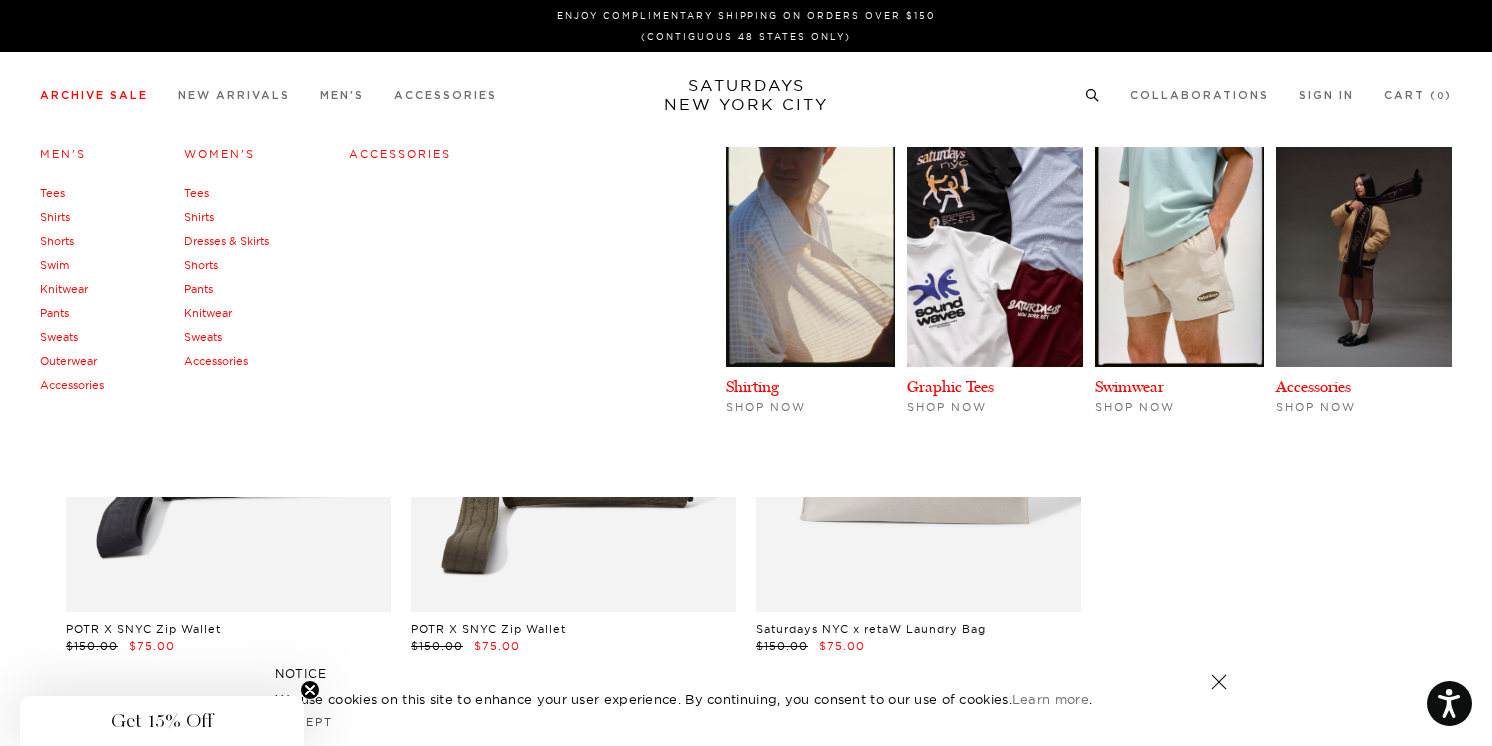 click on "Men's" at bounding box center (63, 154) 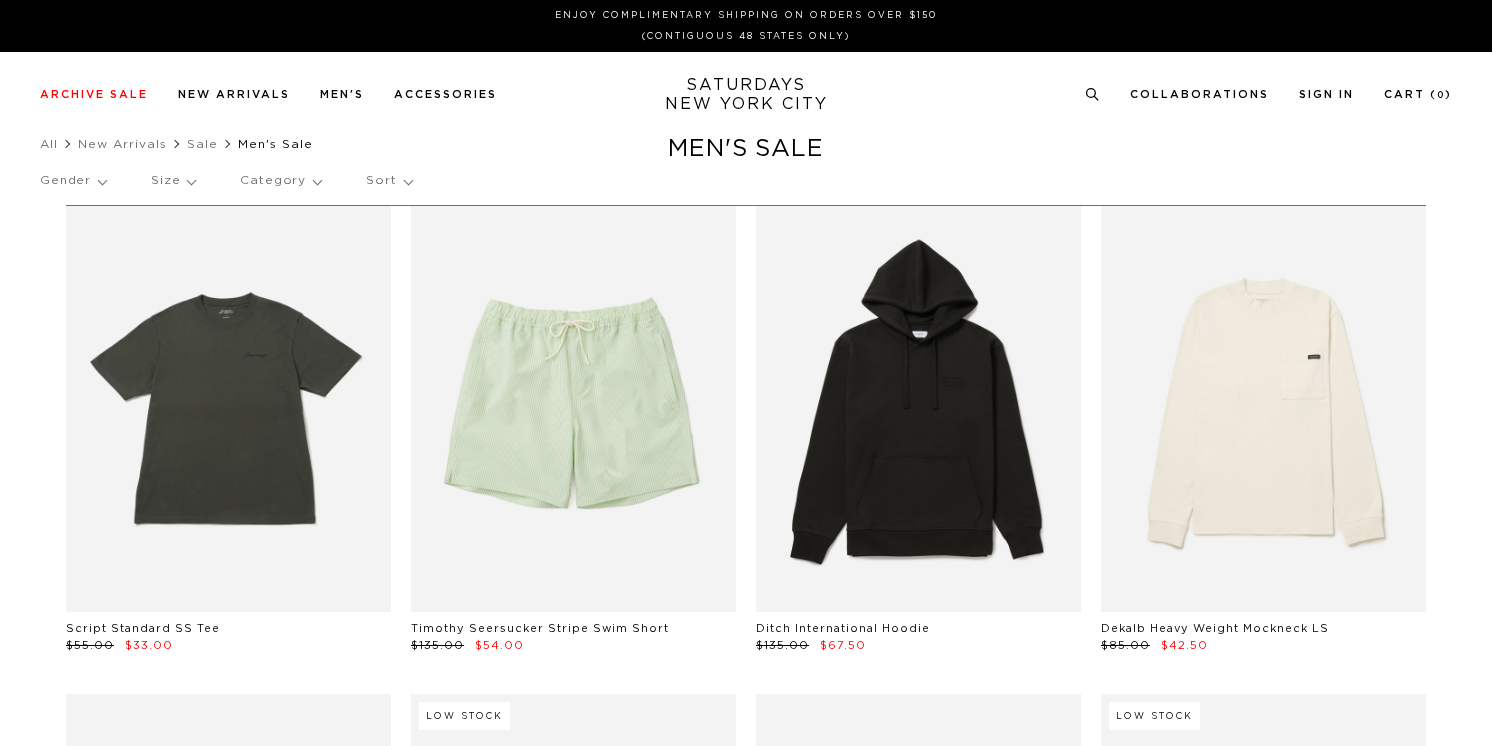 scroll, scrollTop: 0, scrollLeft: 0, axis: both 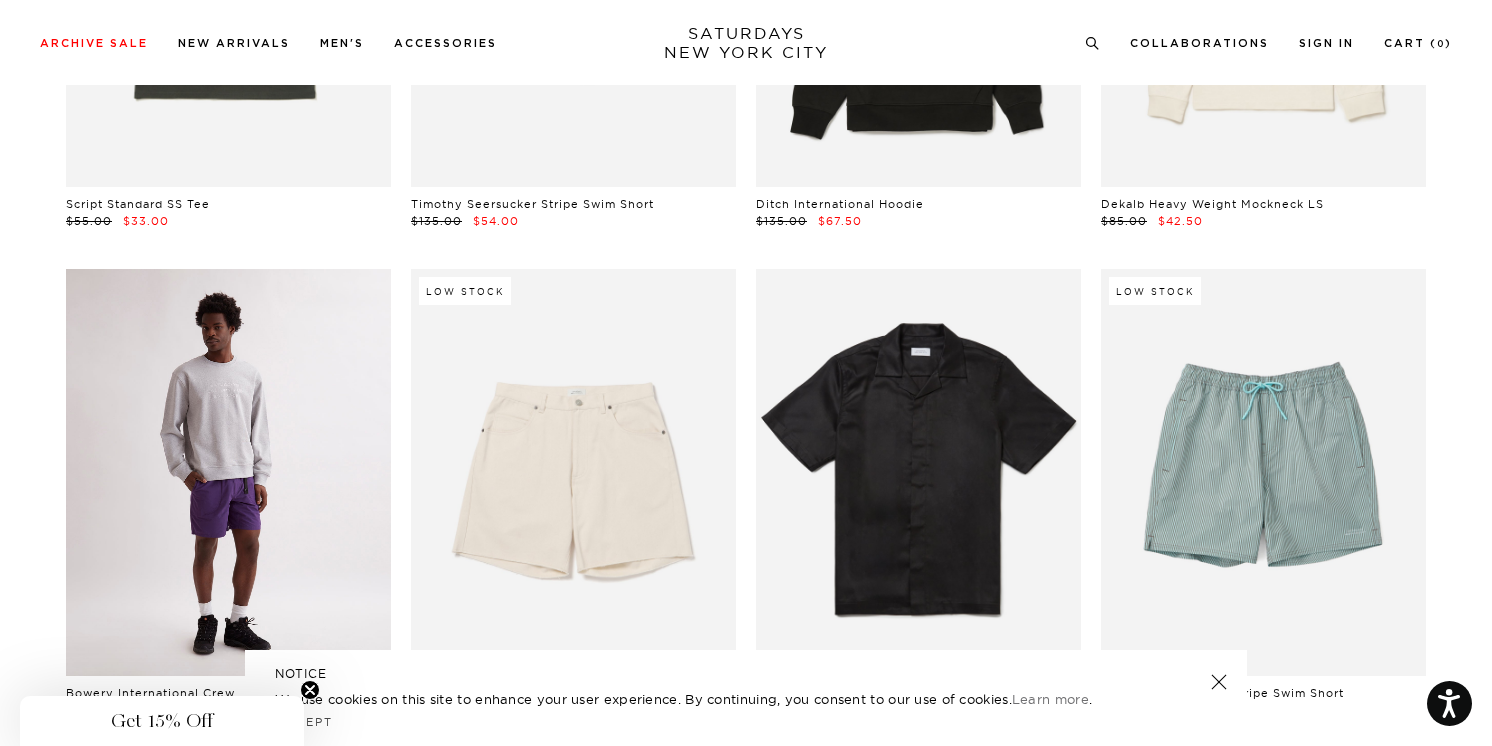 click at bounding box center [228, 472] 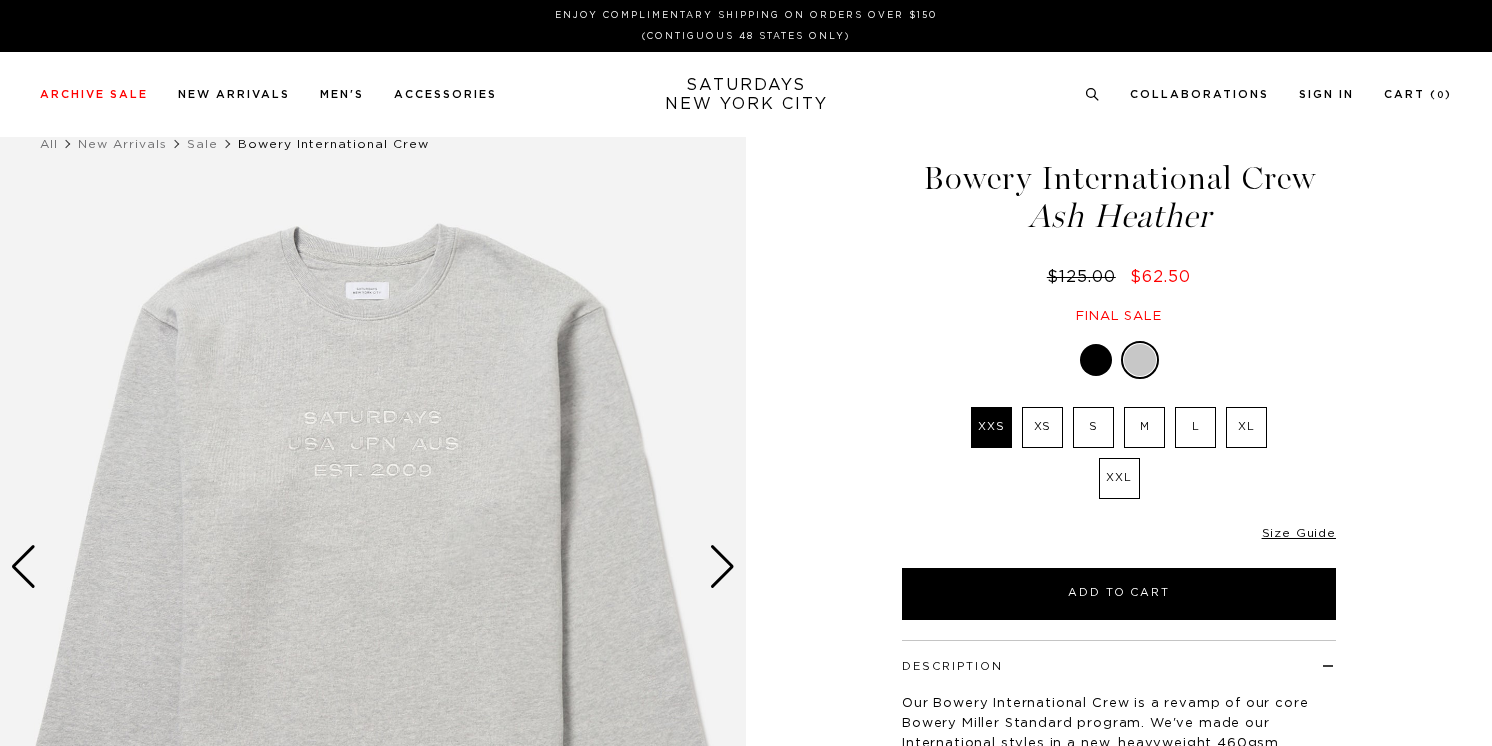 scroll, scrollTop: 0, scrollLeft: 0, axis: both 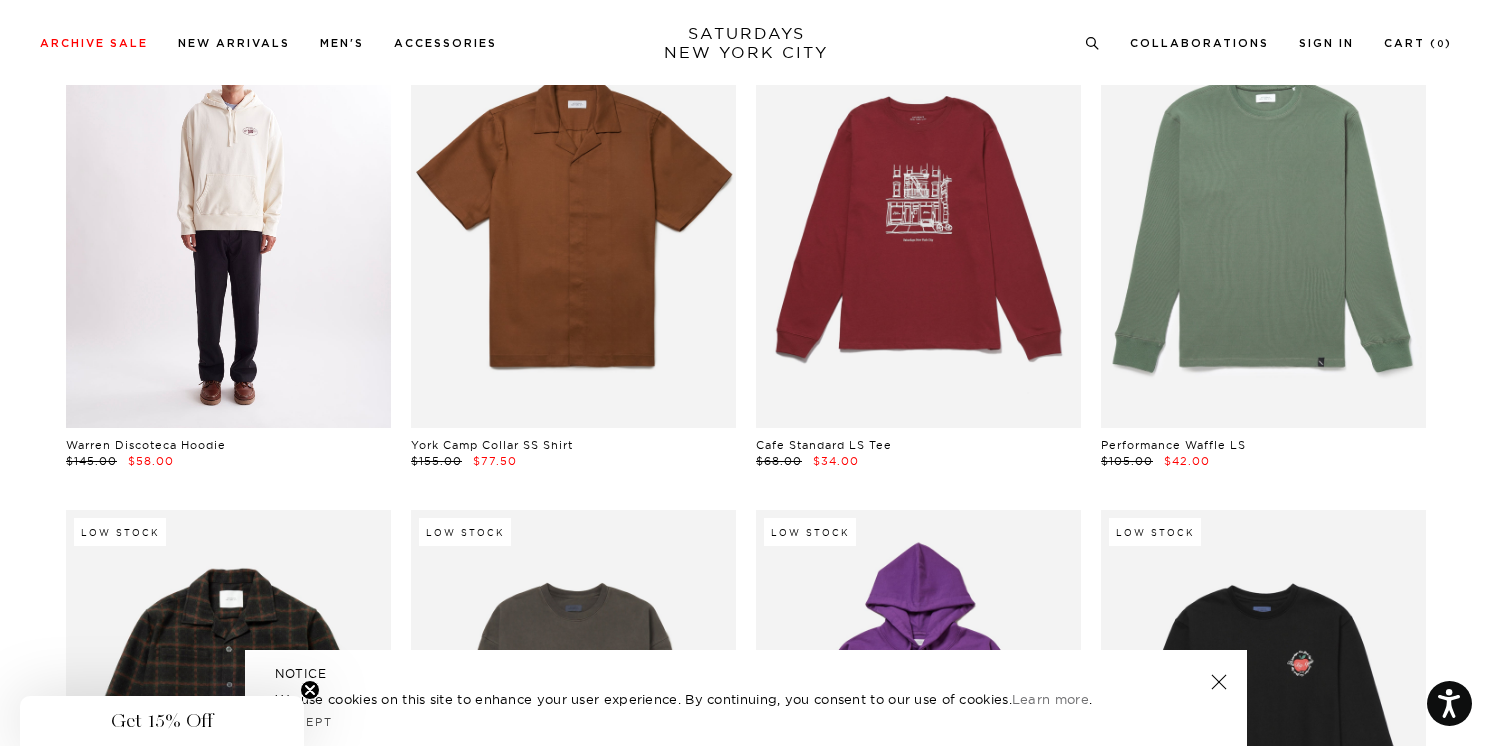 click at bounding box center (228, 225) 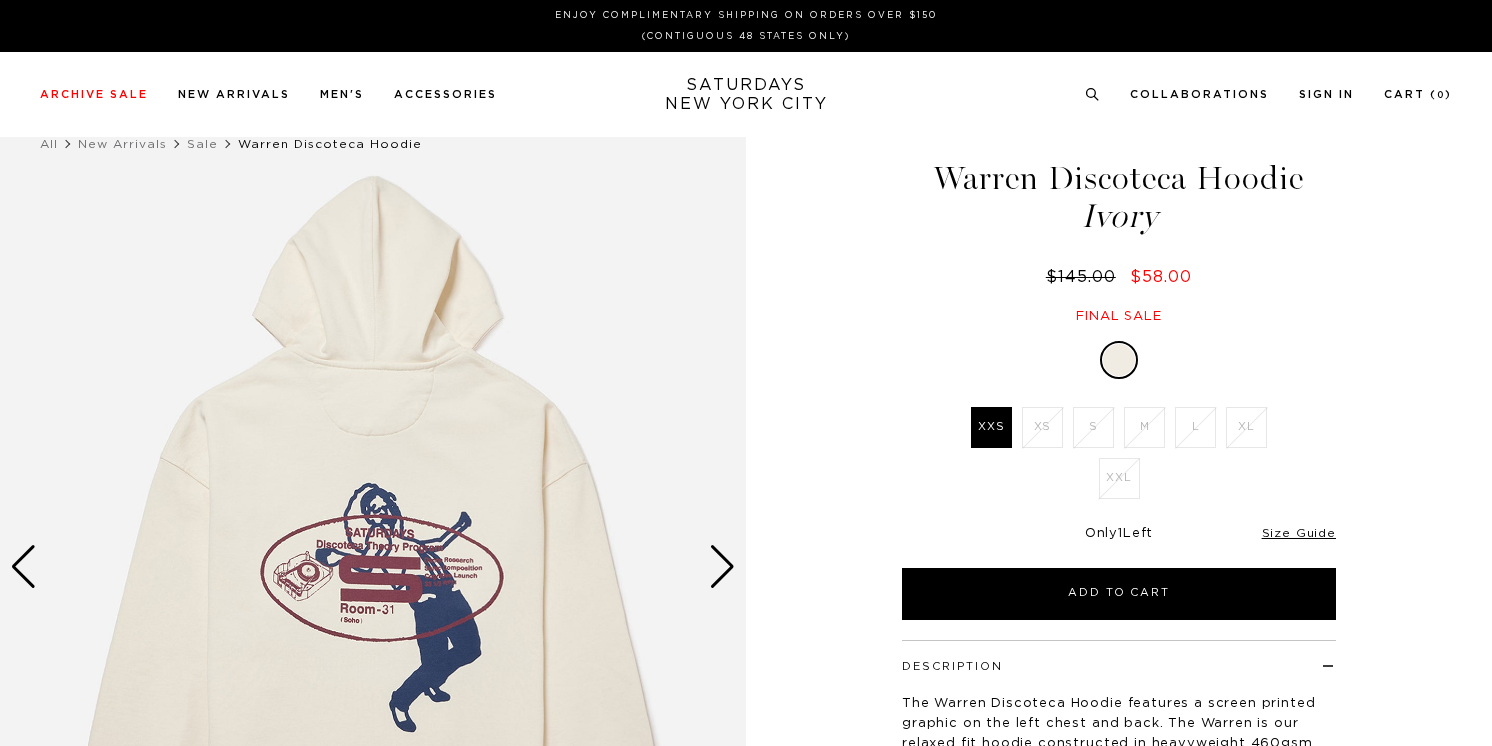 scroll, scrollTop: 0, scrollLeft: 0, axis: both 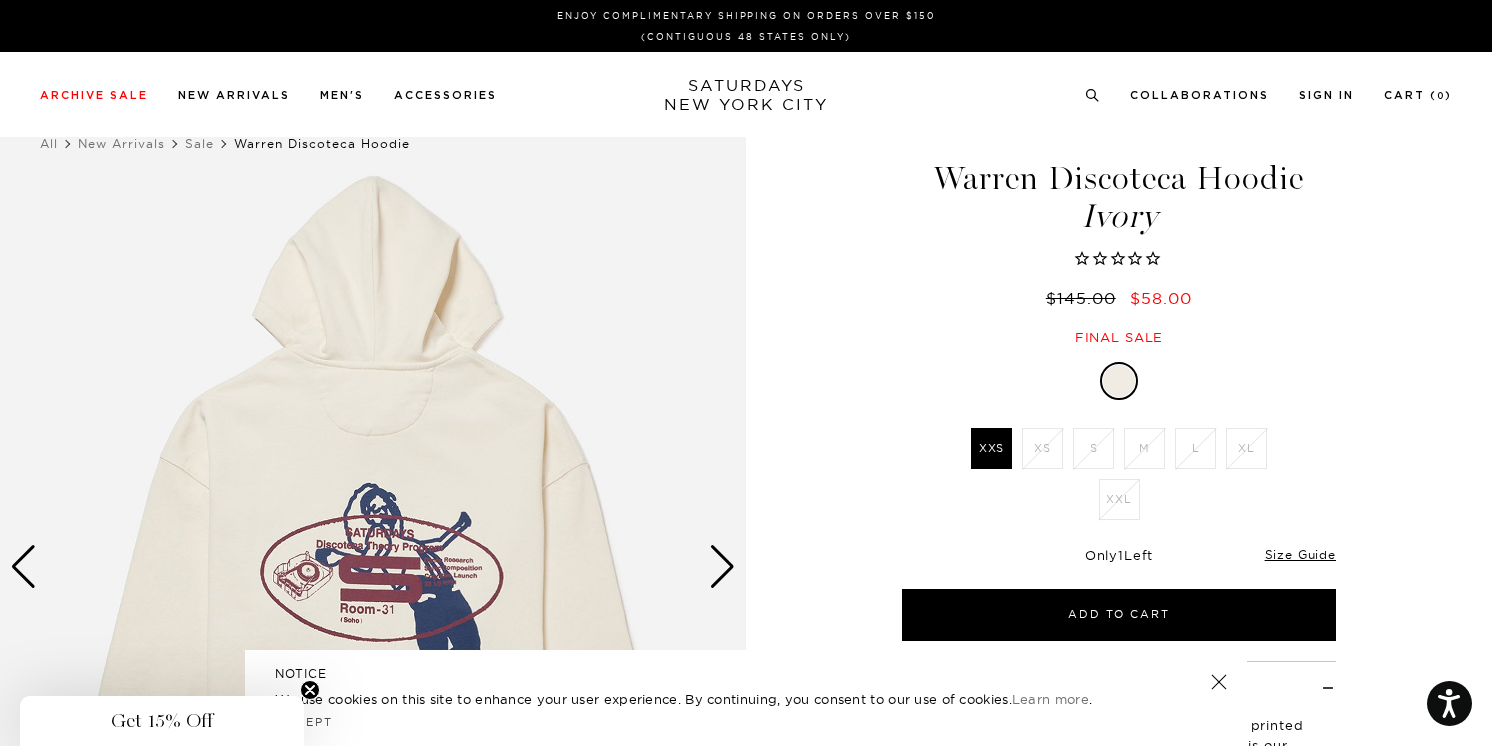 click at bounding box center (722, 567) 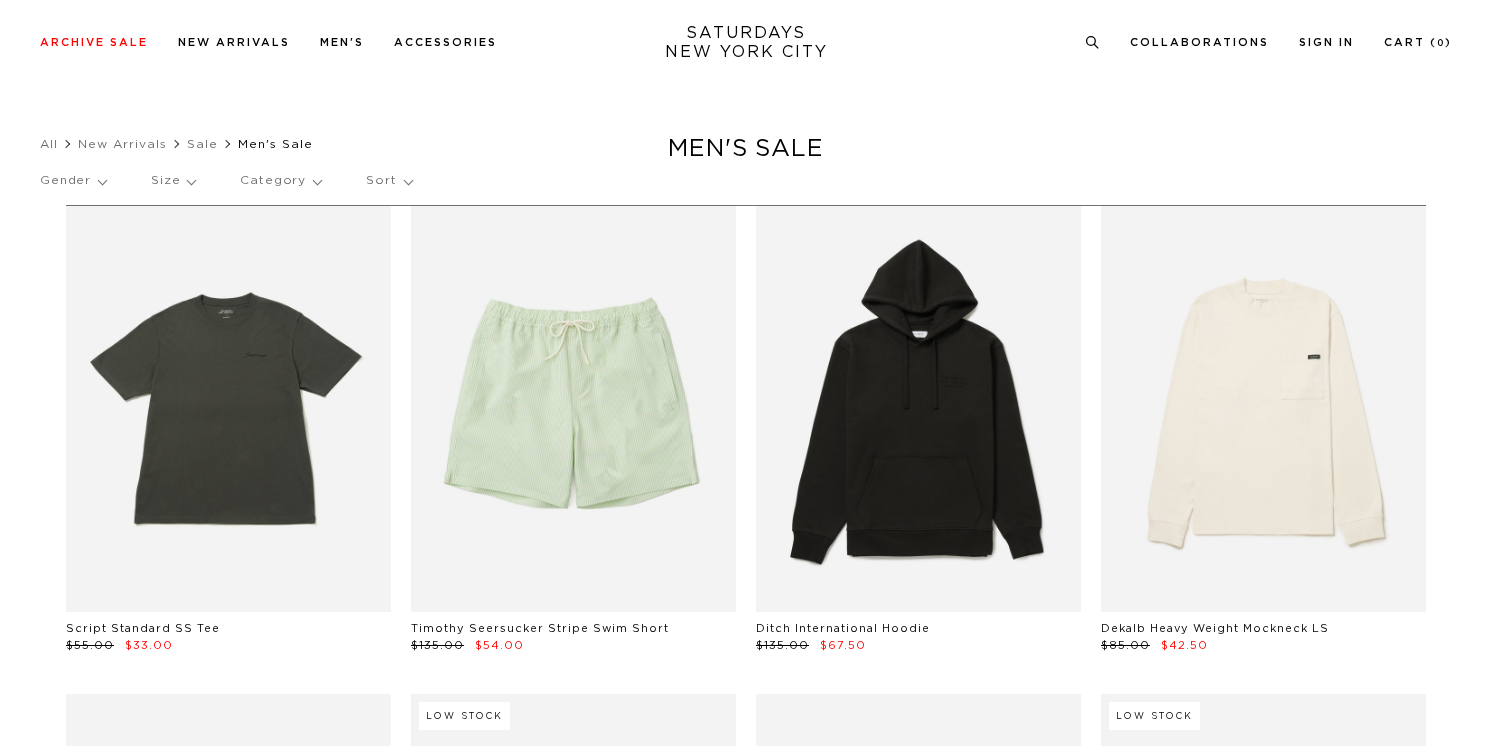 scroll, scrollTop: 30456, scrollLeft: 12, axis: both 